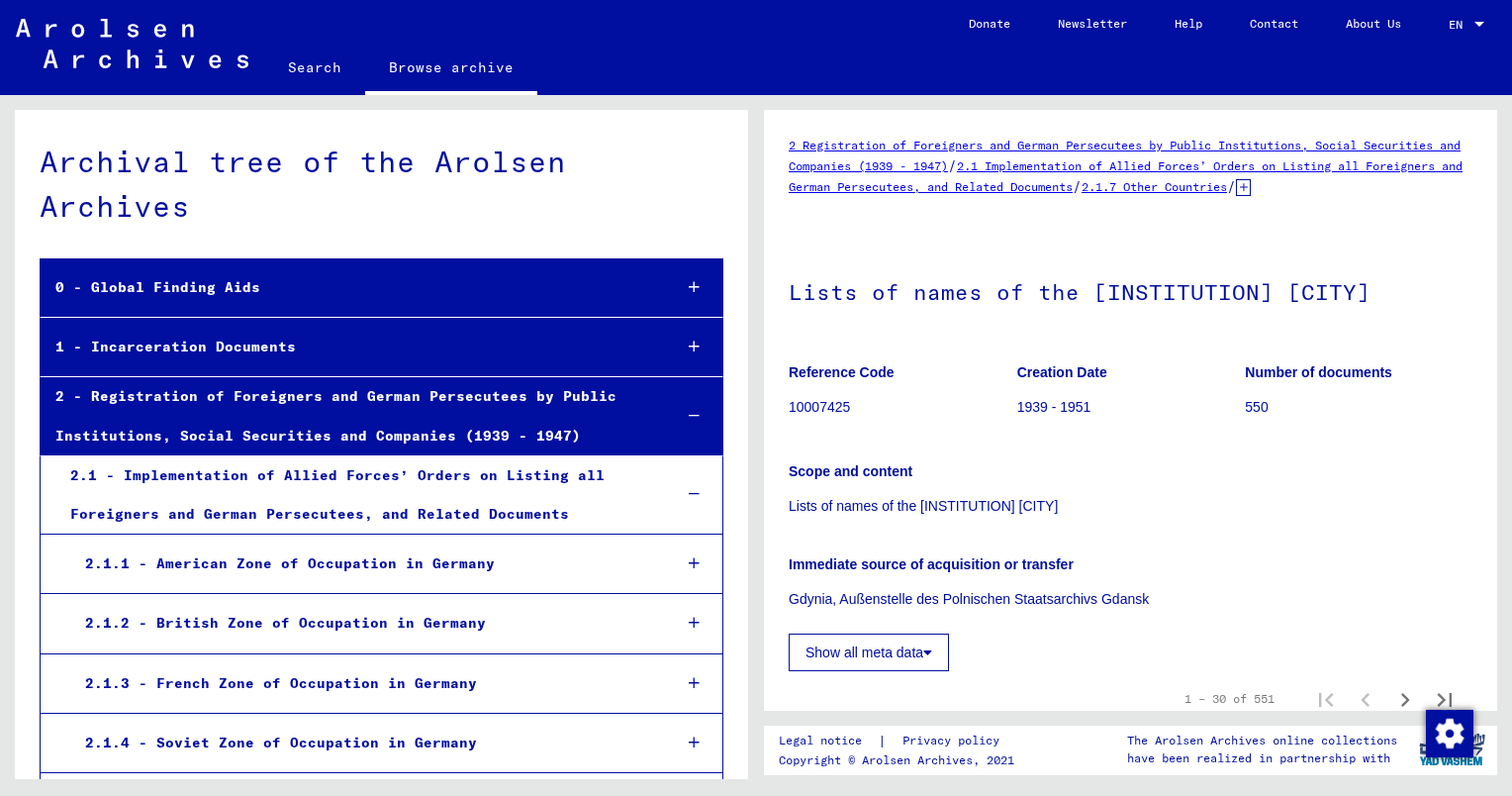 scroll, scrollTop: 0, scrollLeft: 0, axis: both 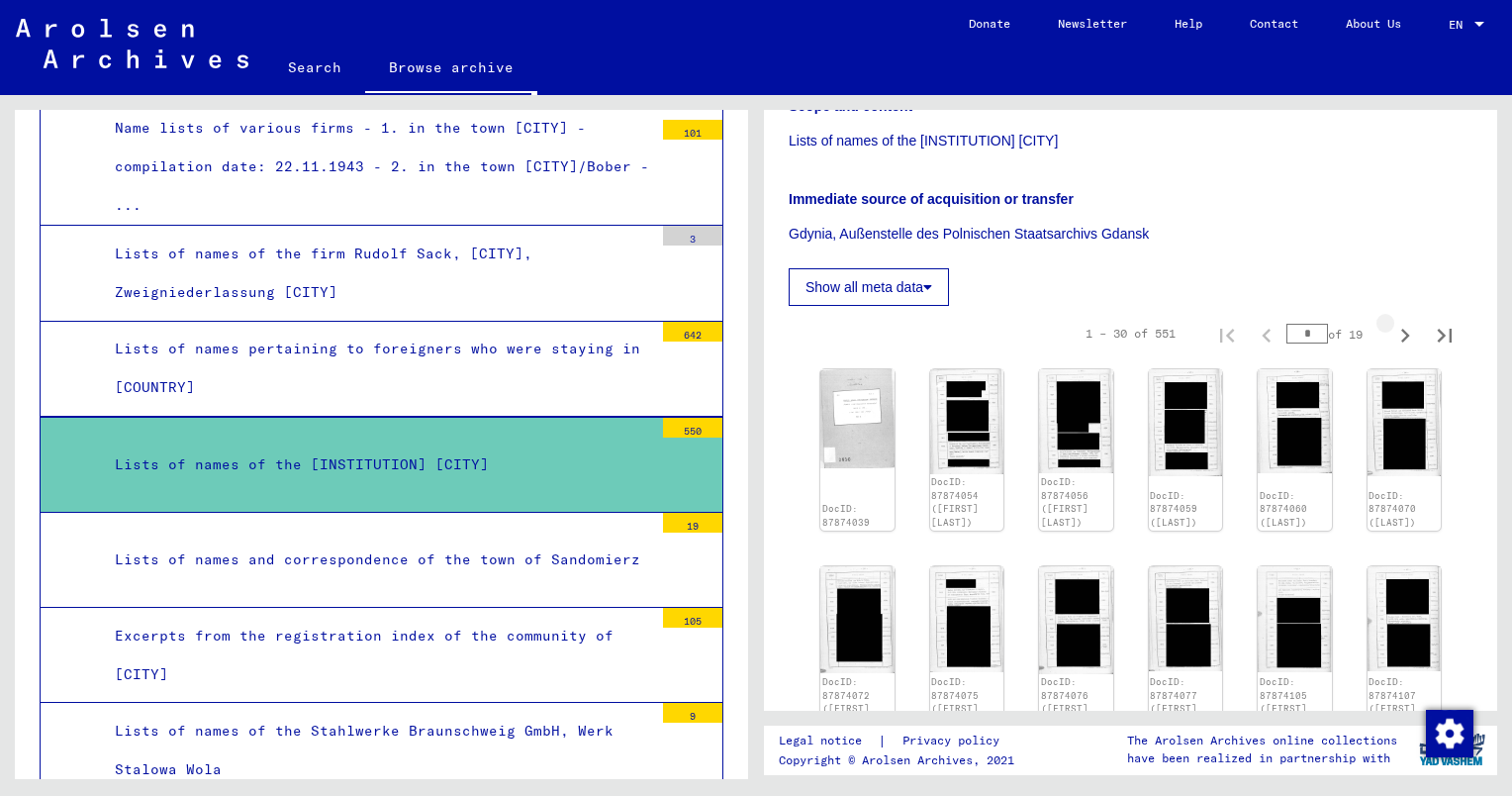 click 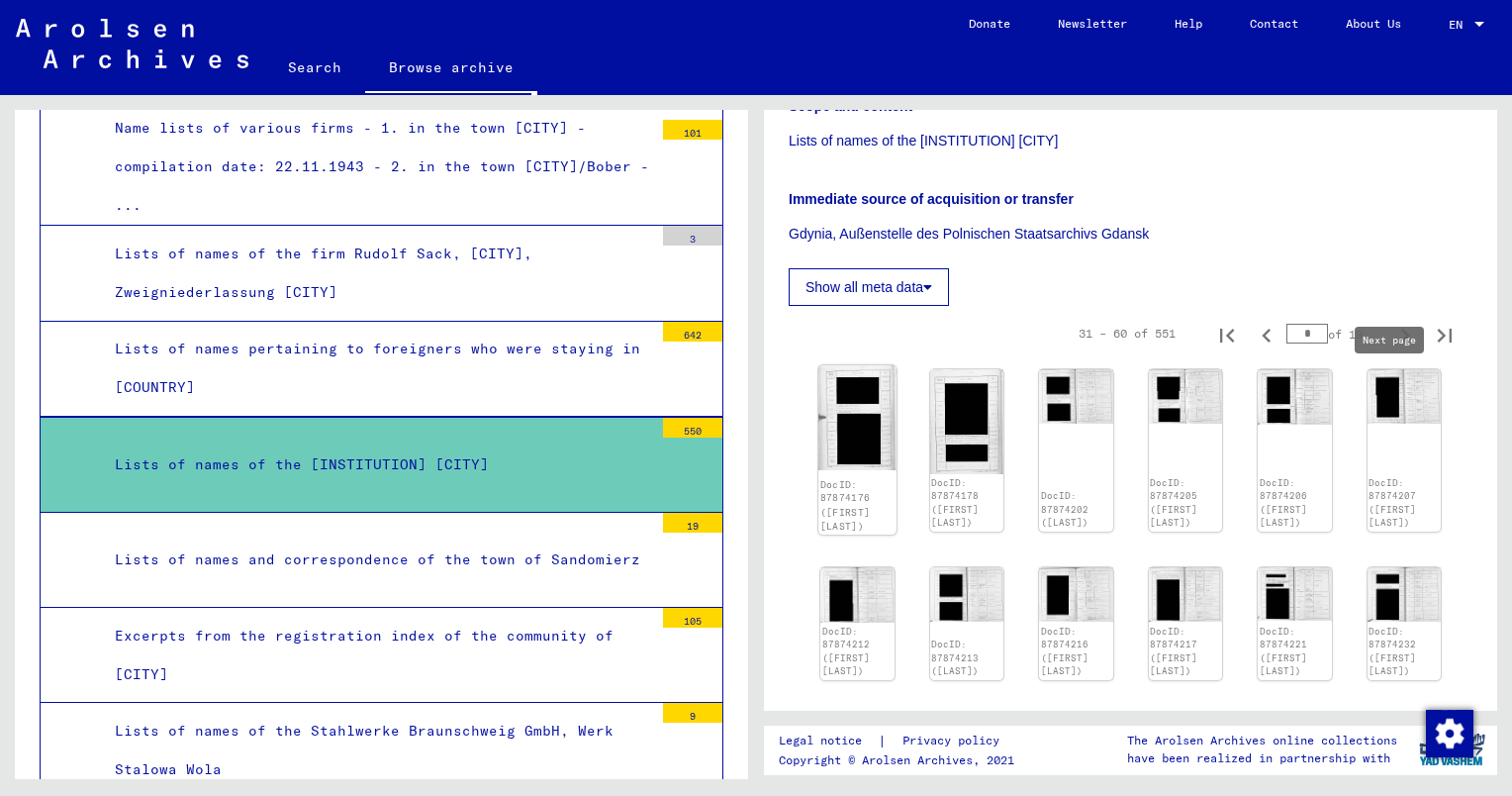 click 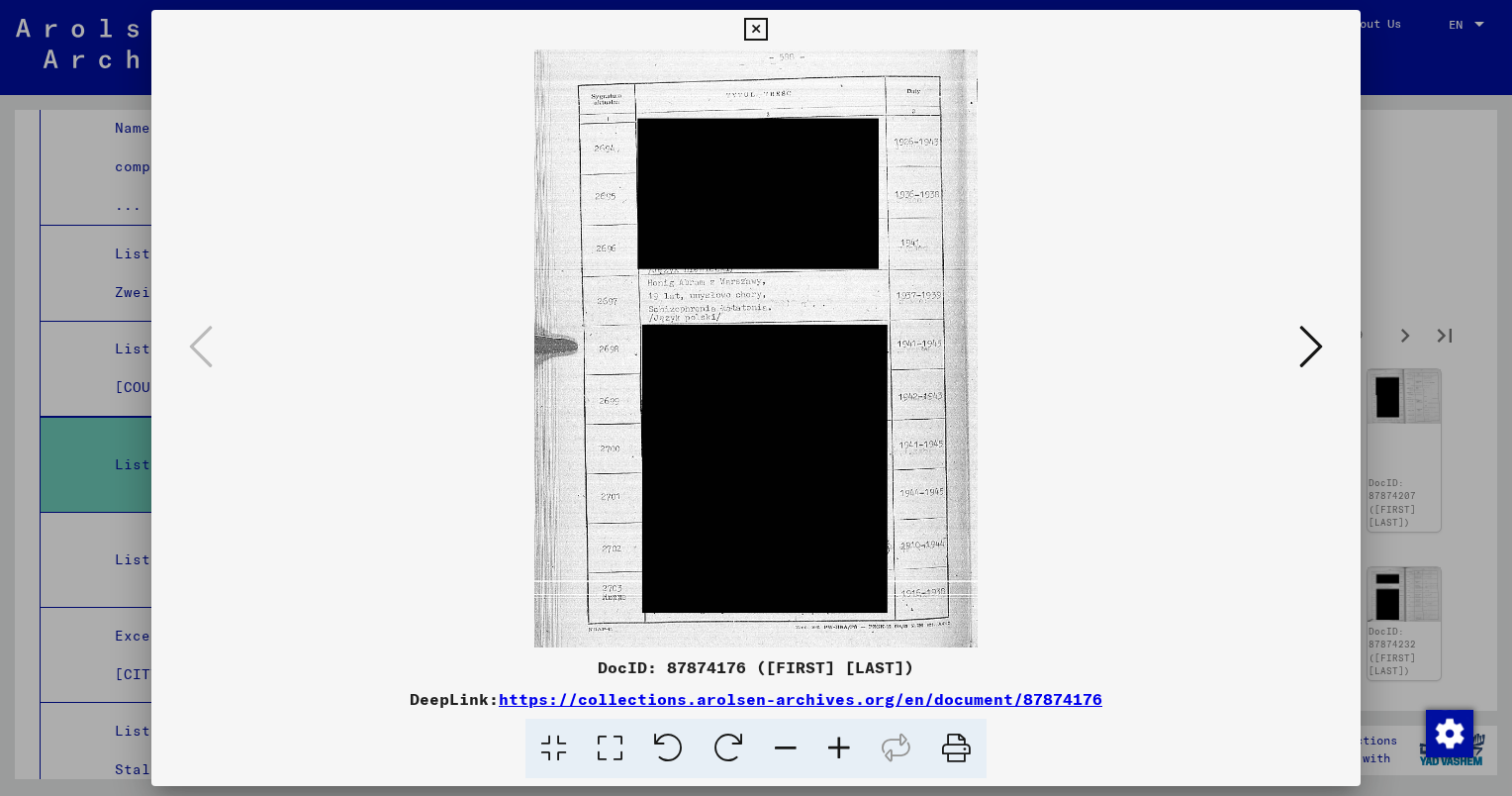 click at bounding box center [1311, 347] 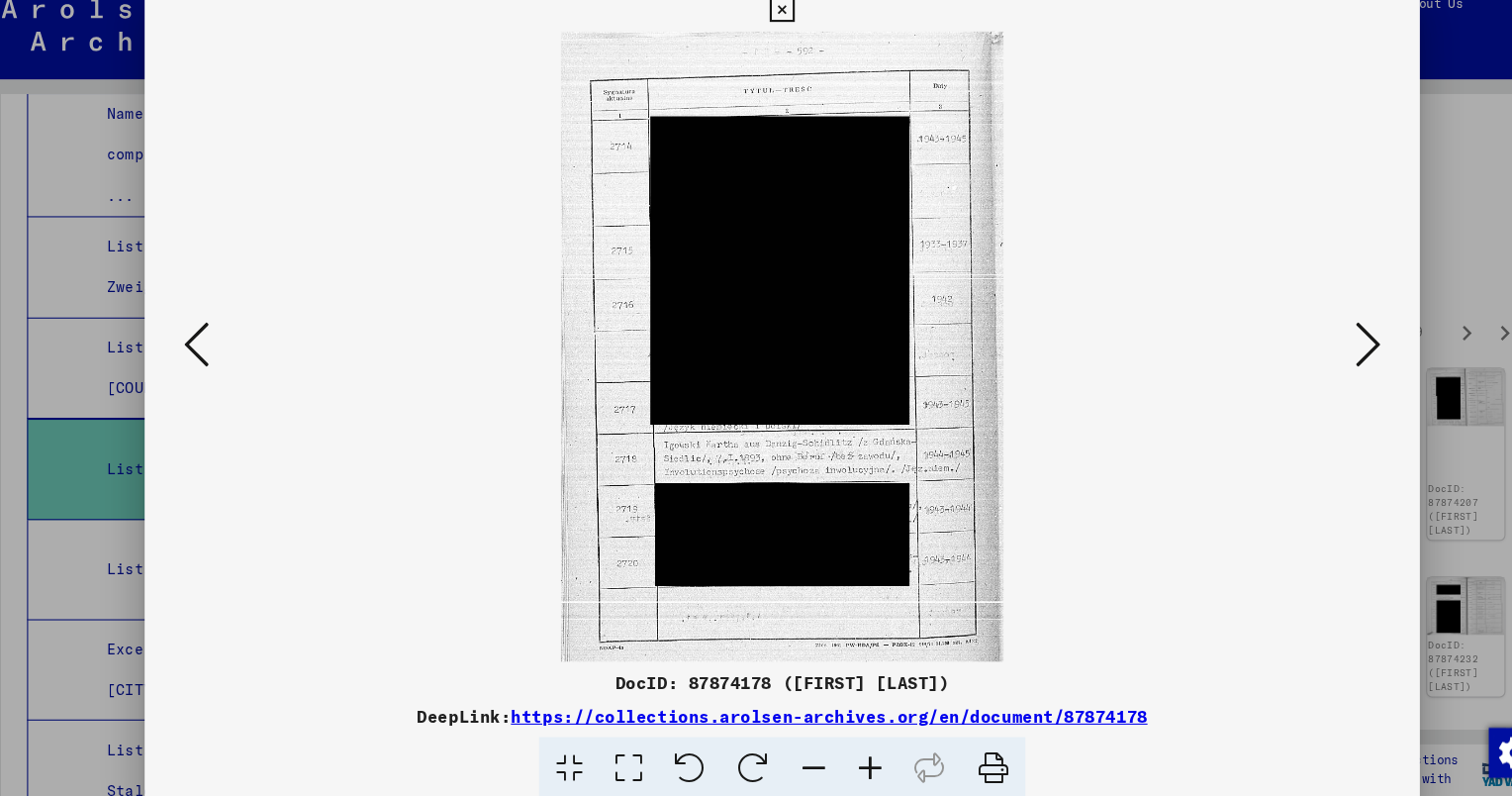 click at bounding box center [1311, 347] 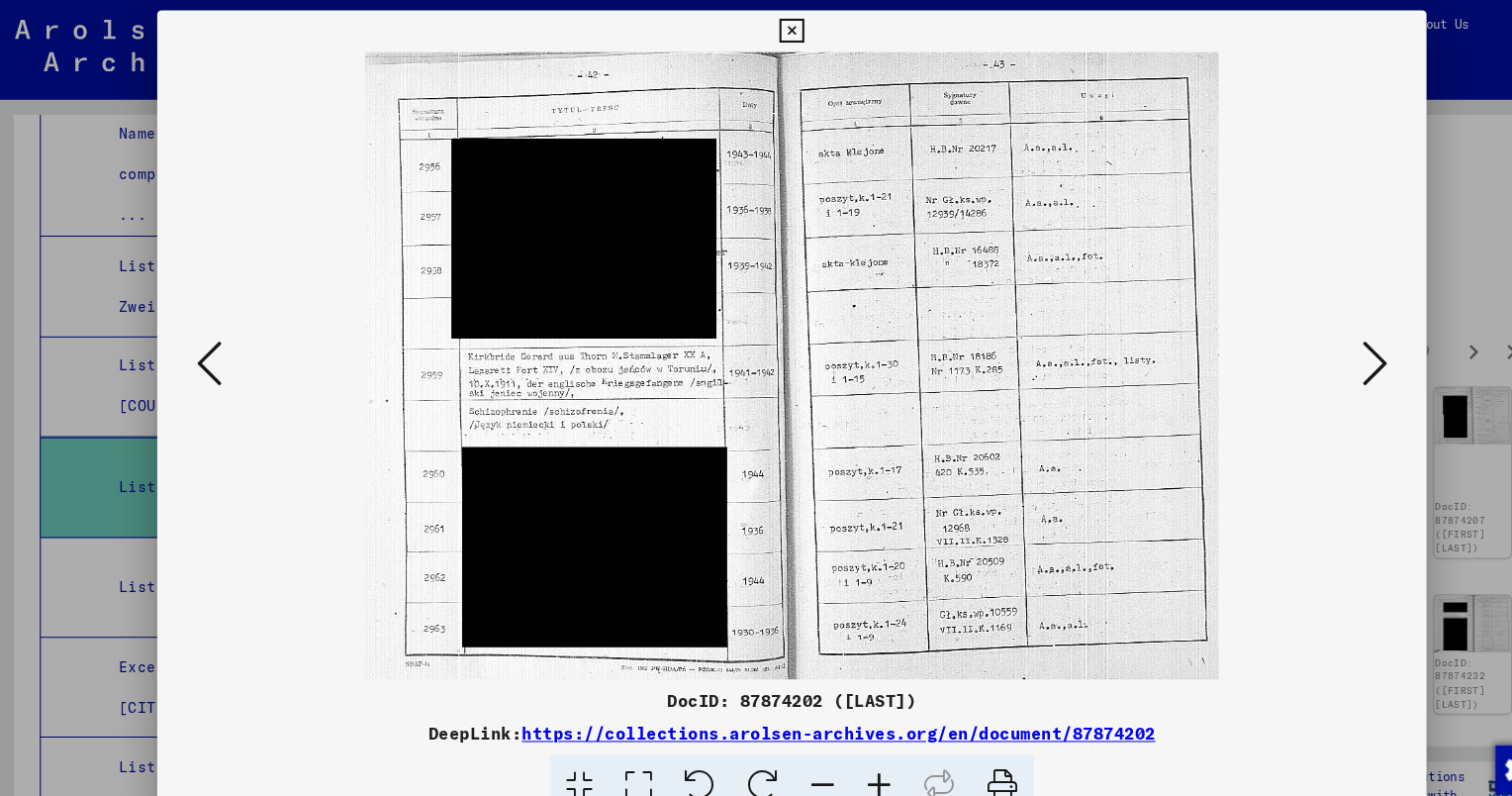 click at bounding box center (1311, 348) 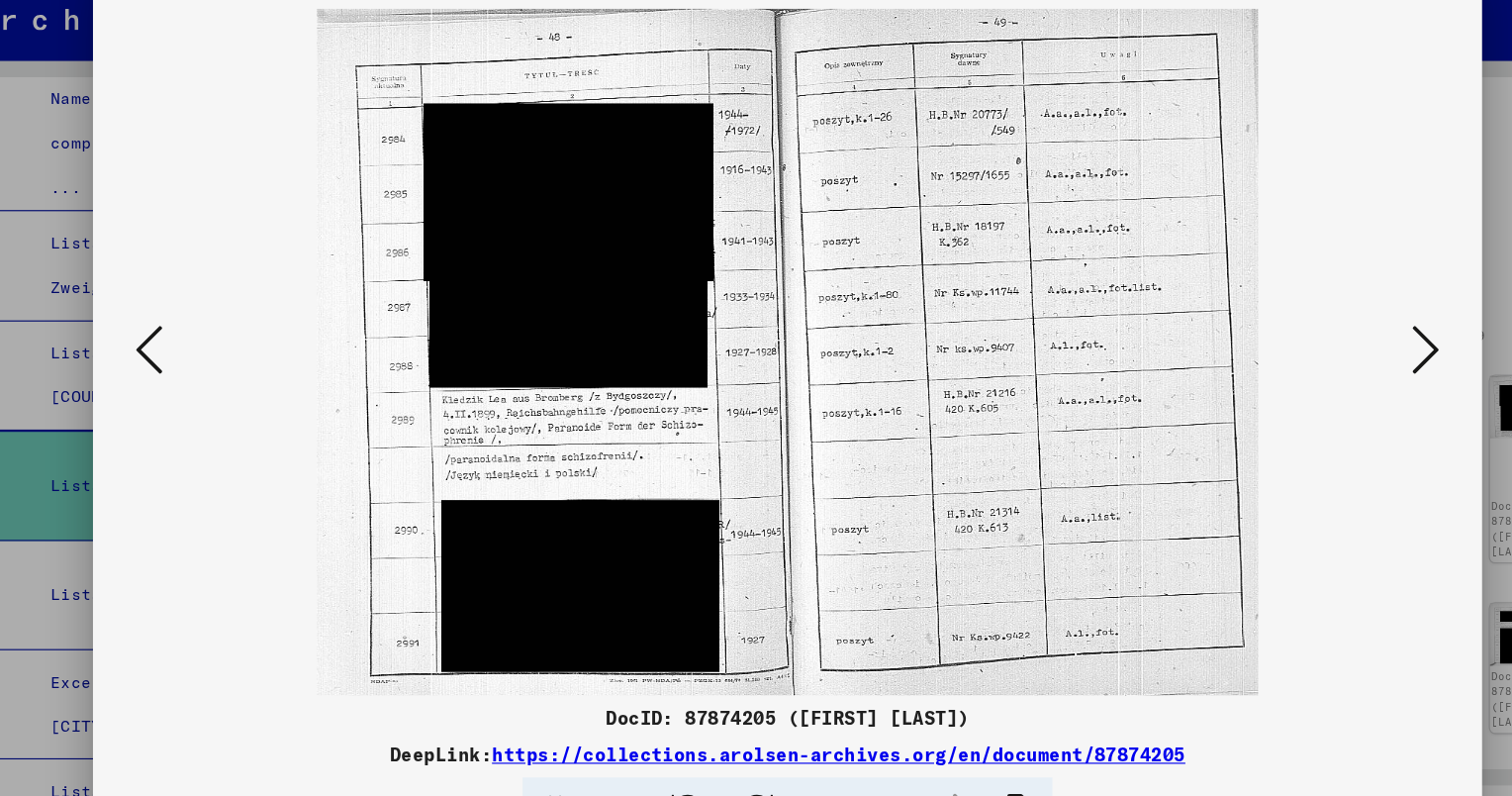 click at bounding box center (1311, 347) 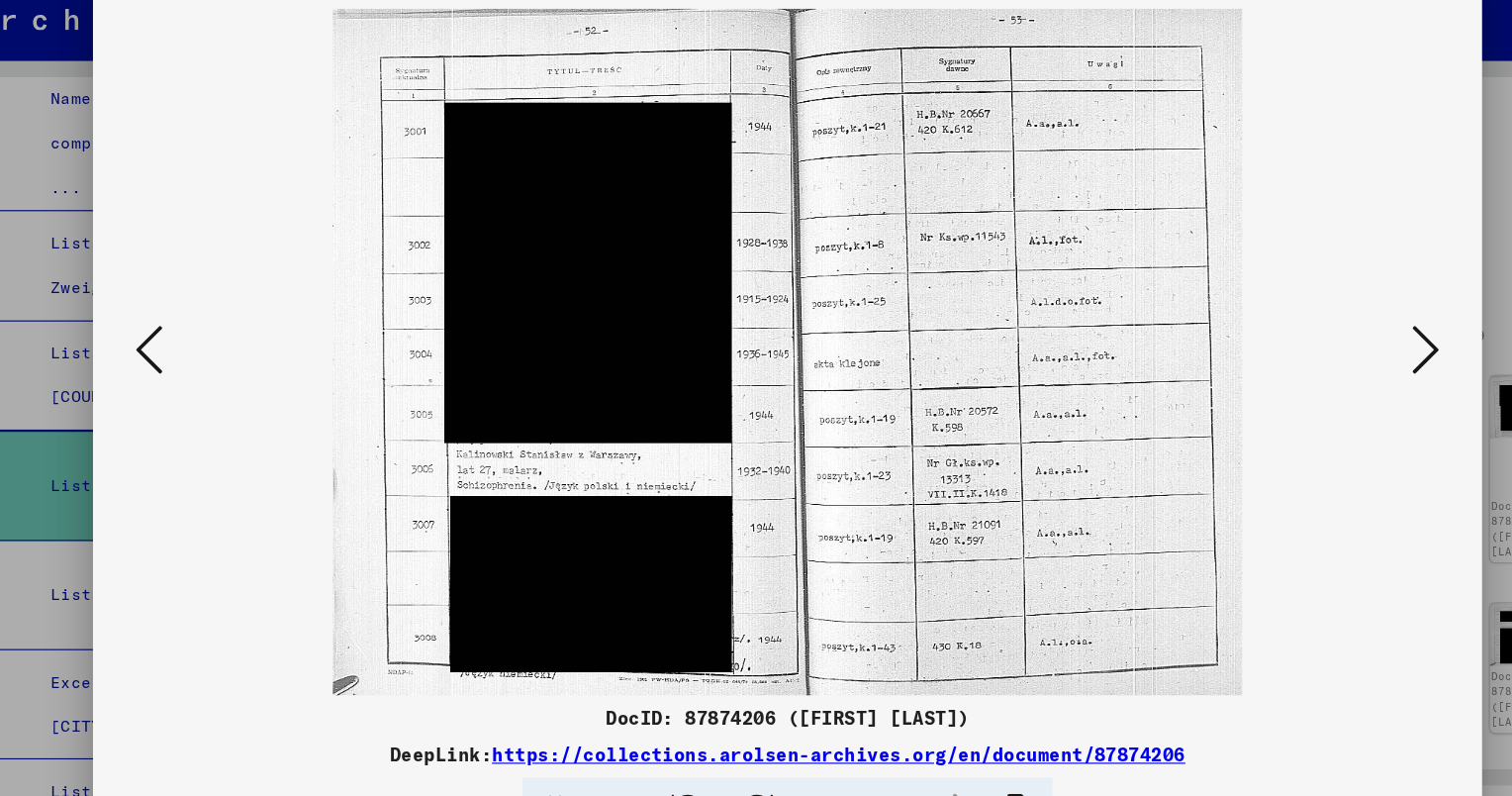 click at bounding box center [1311, 347] 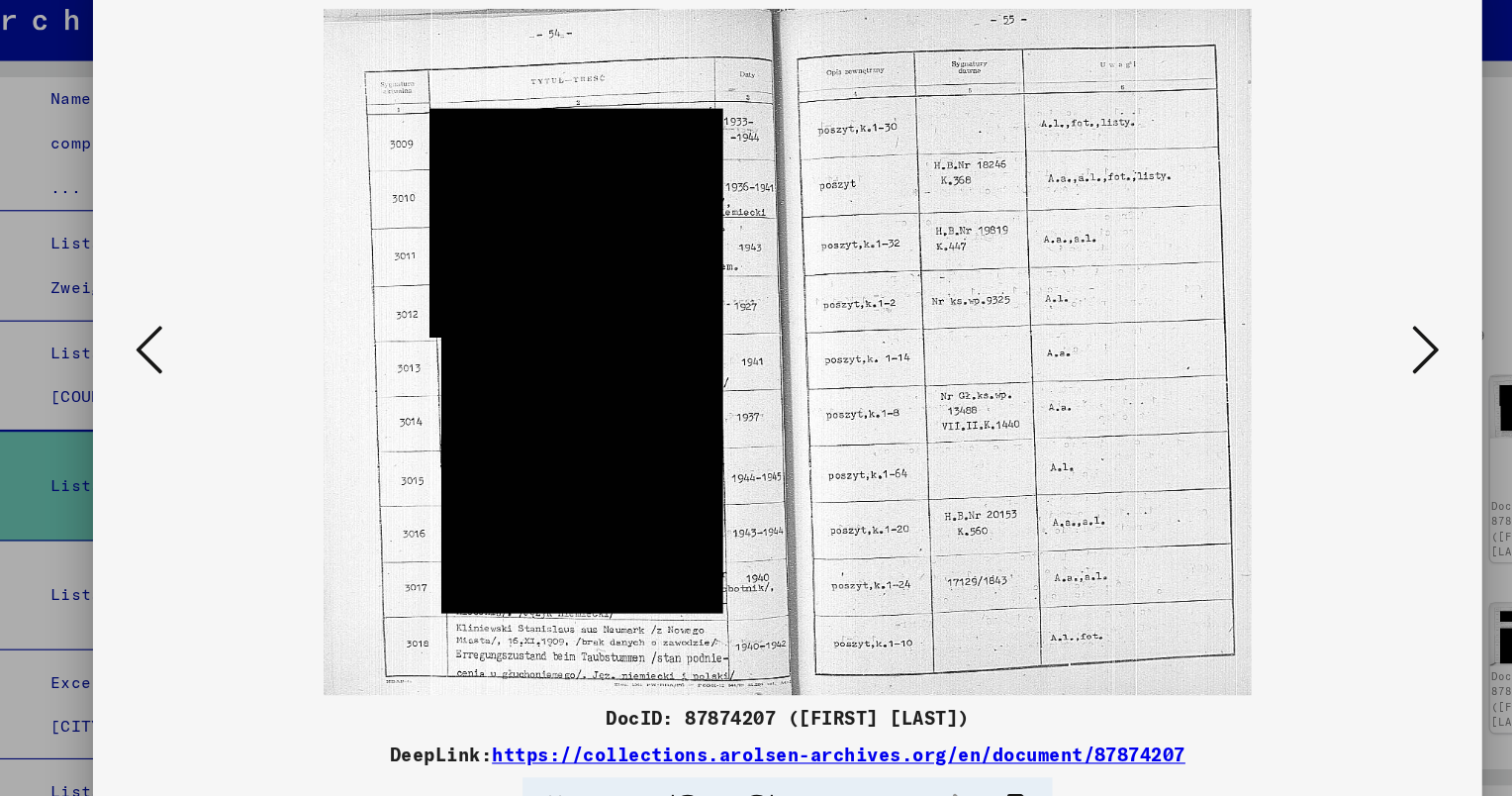 click at bounding box center [1311, 348] 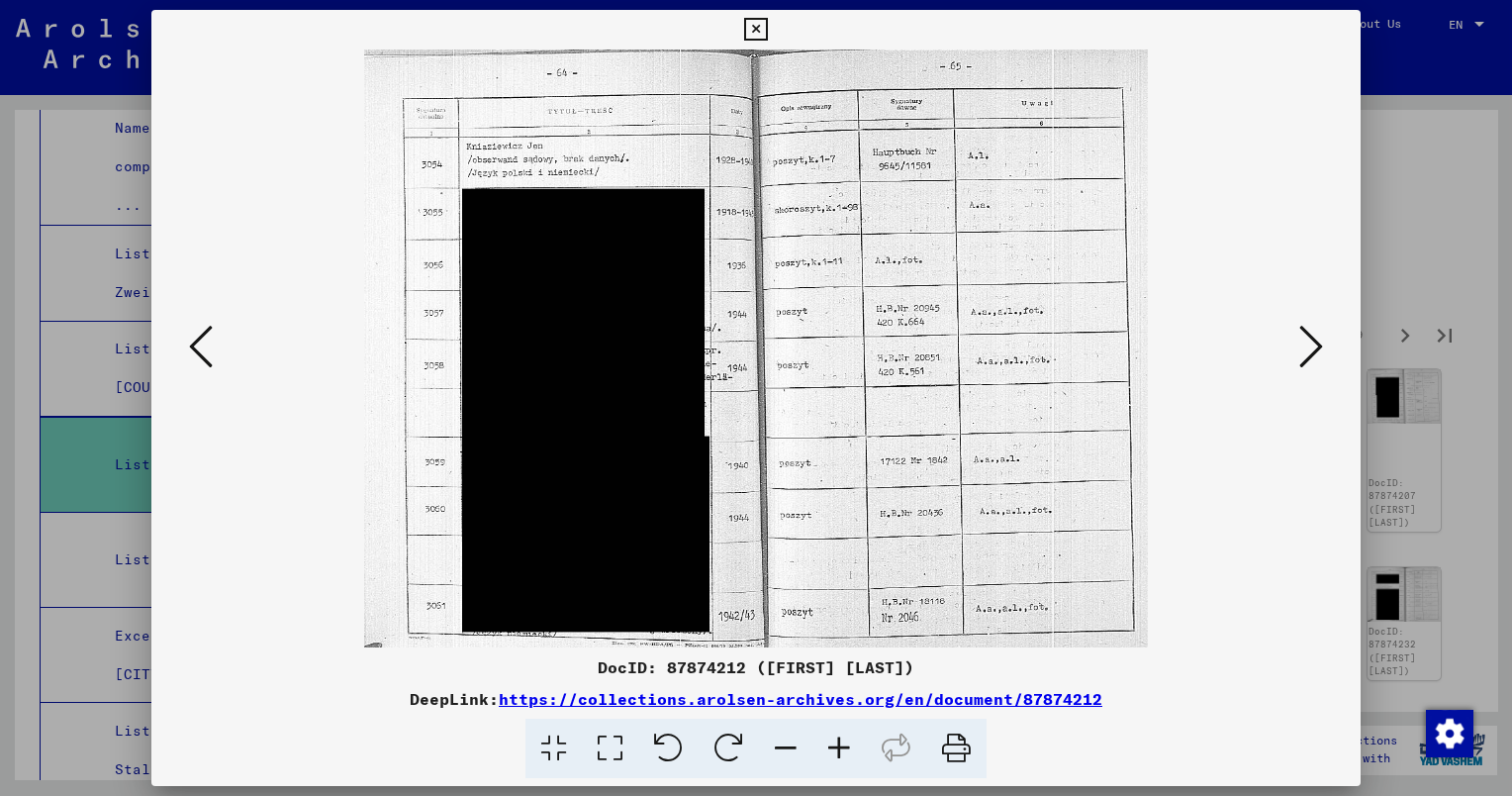 click at bounding box center (1311, 347) 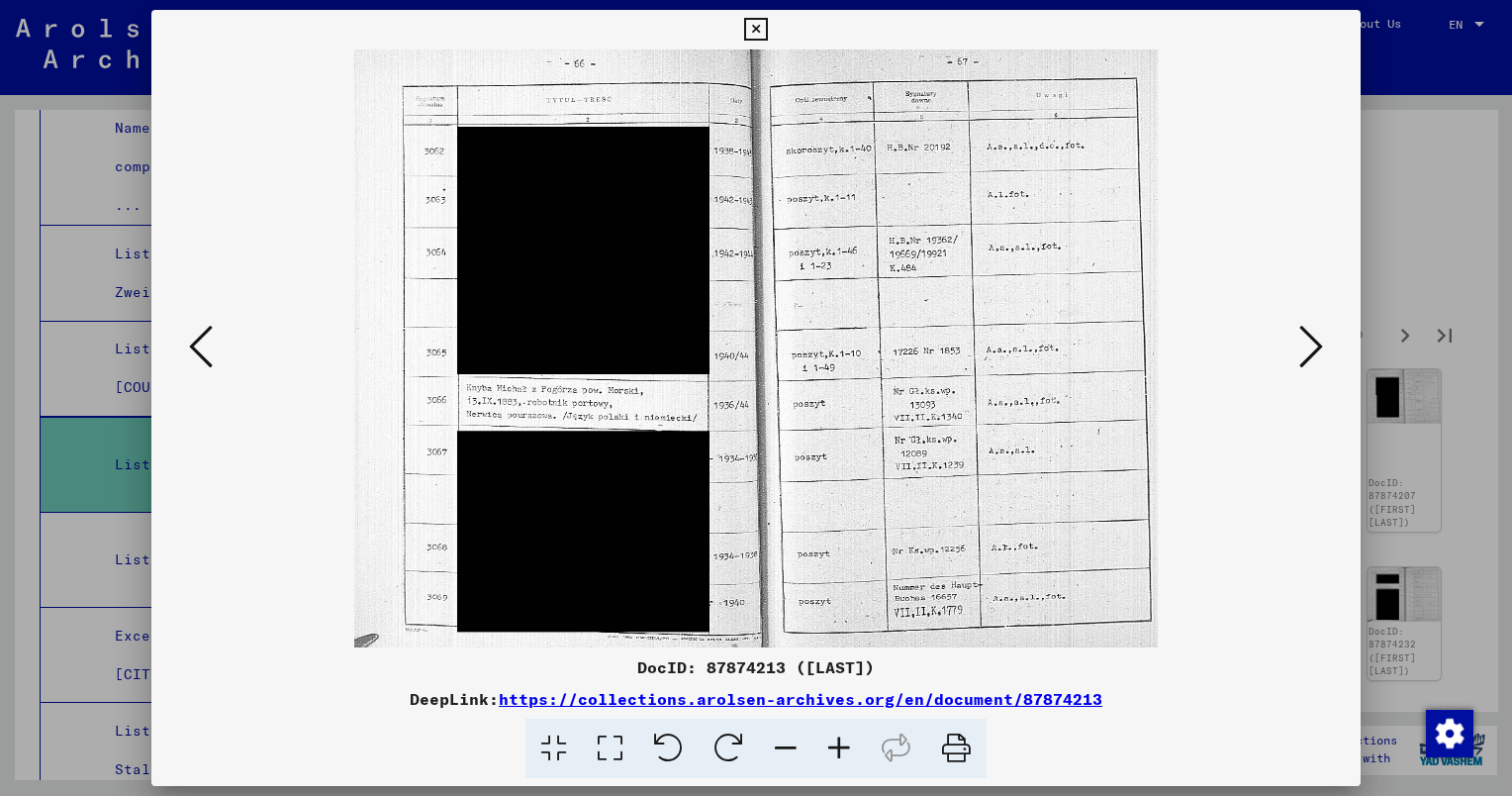 click at bounding box center (1311, 347) 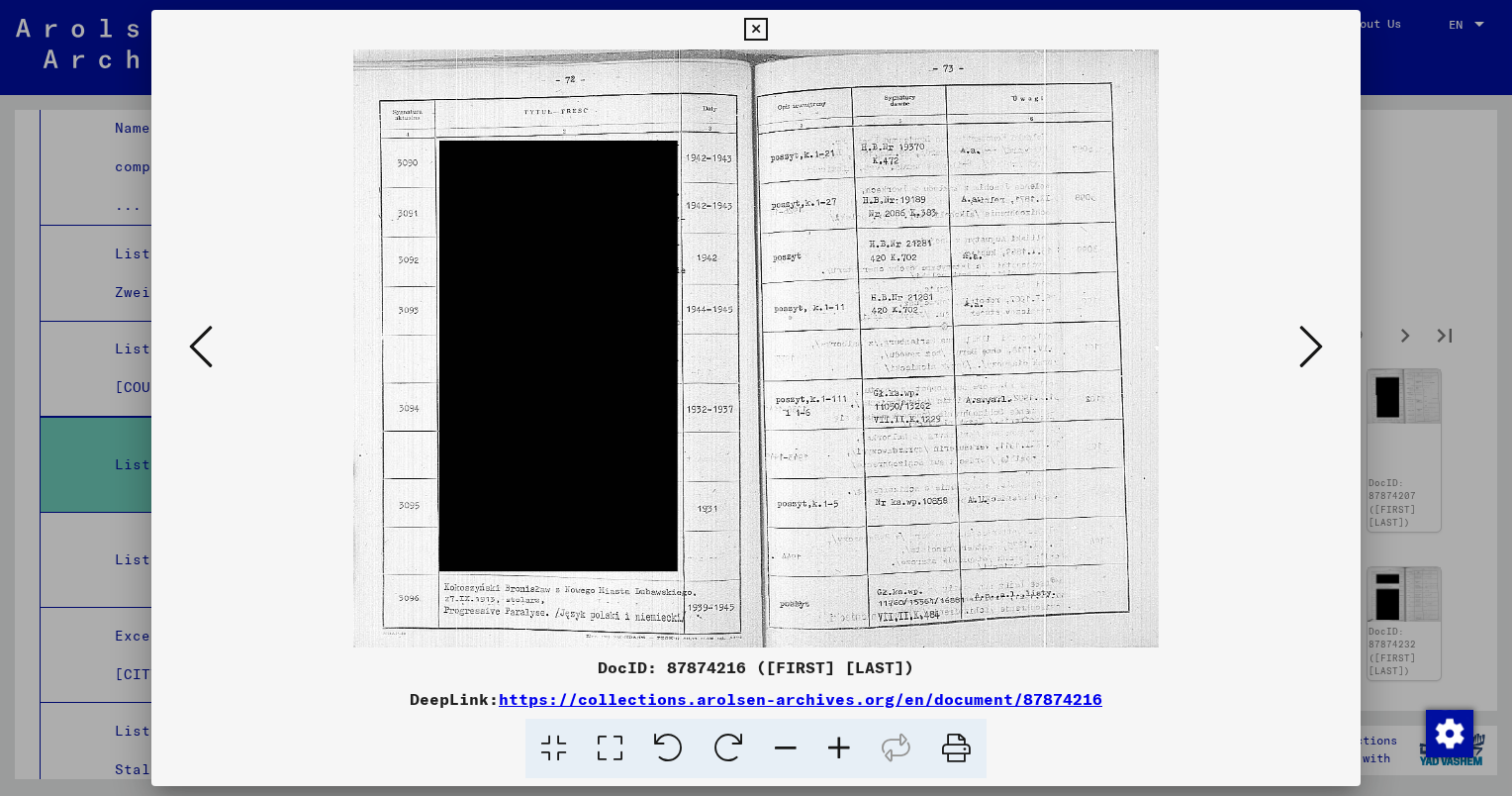 click at bounding box center [1311, 347] 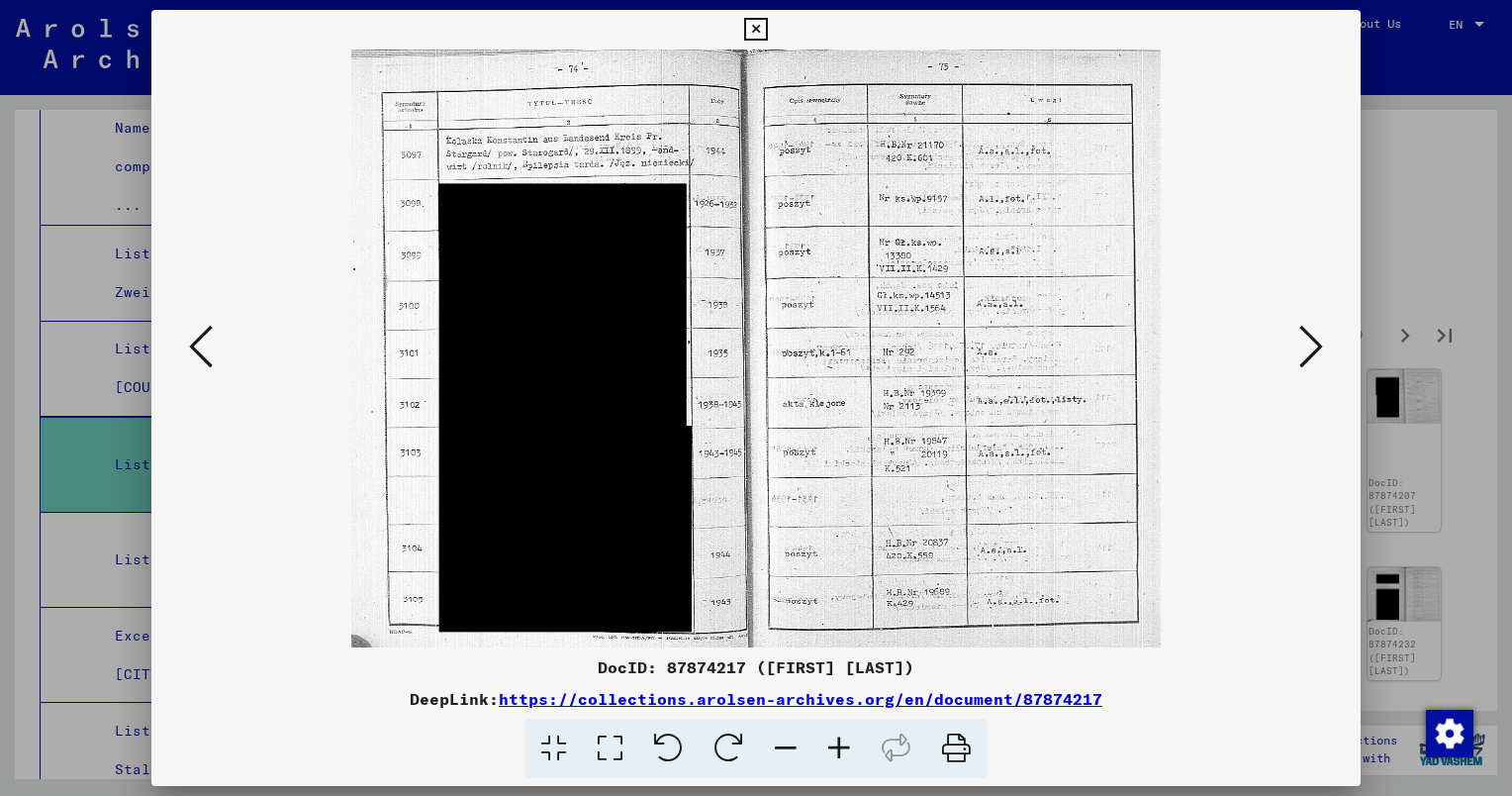click at bounding box center [1311, 348] 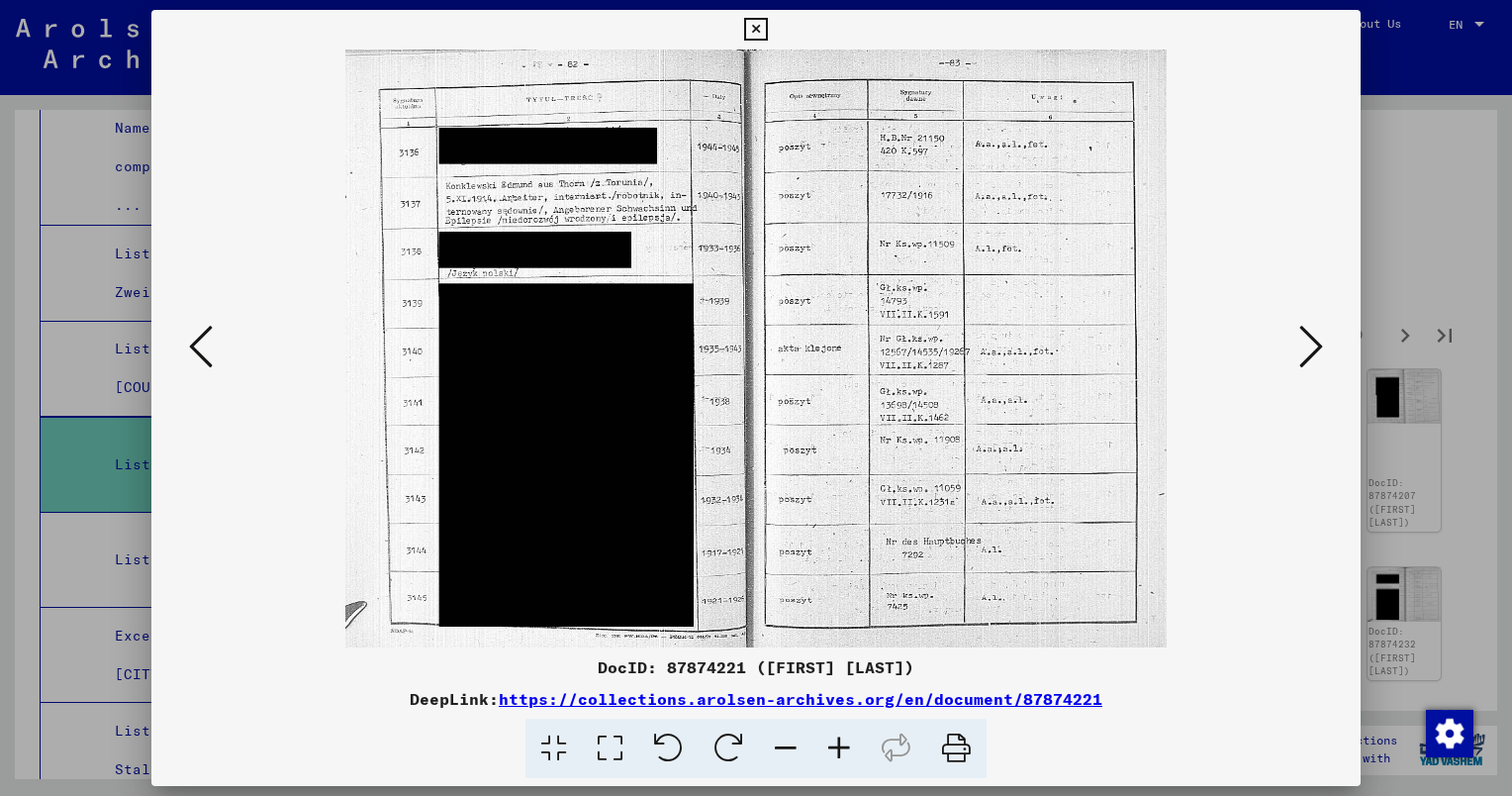 click at bounding box center (1311, 347) 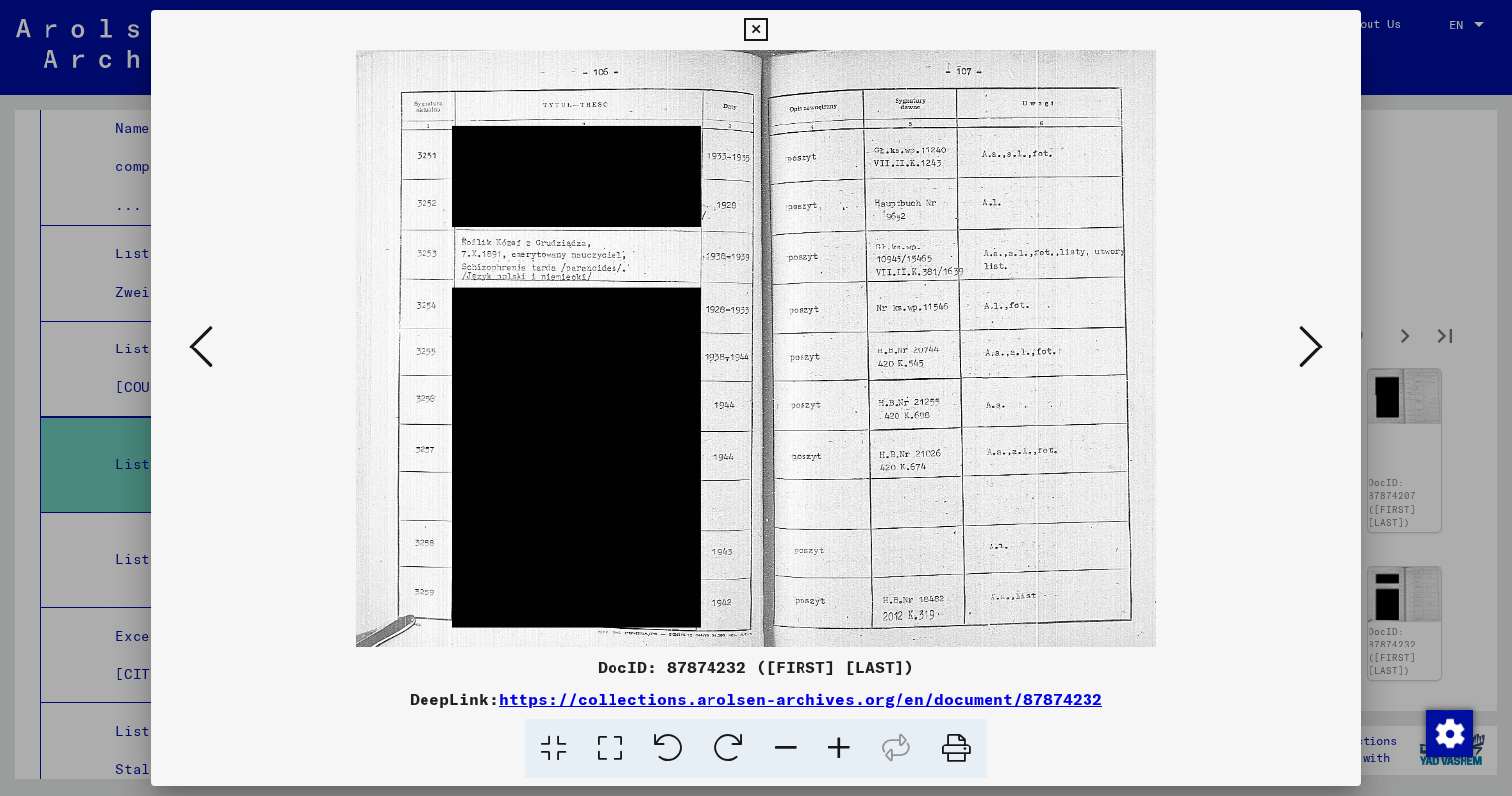 click at bounding box center (1311, 347) 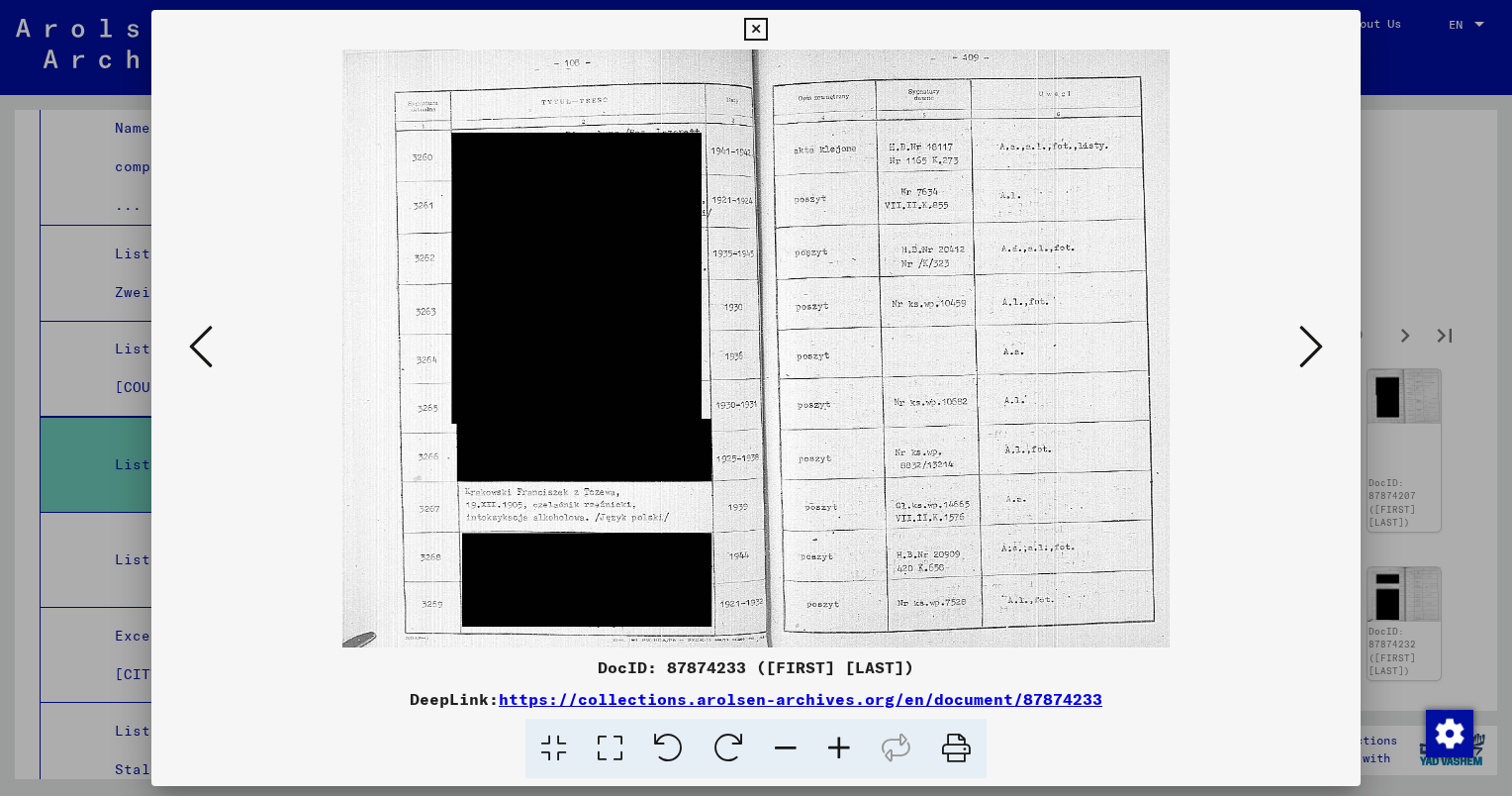 click at bounding box center (1311, 347) 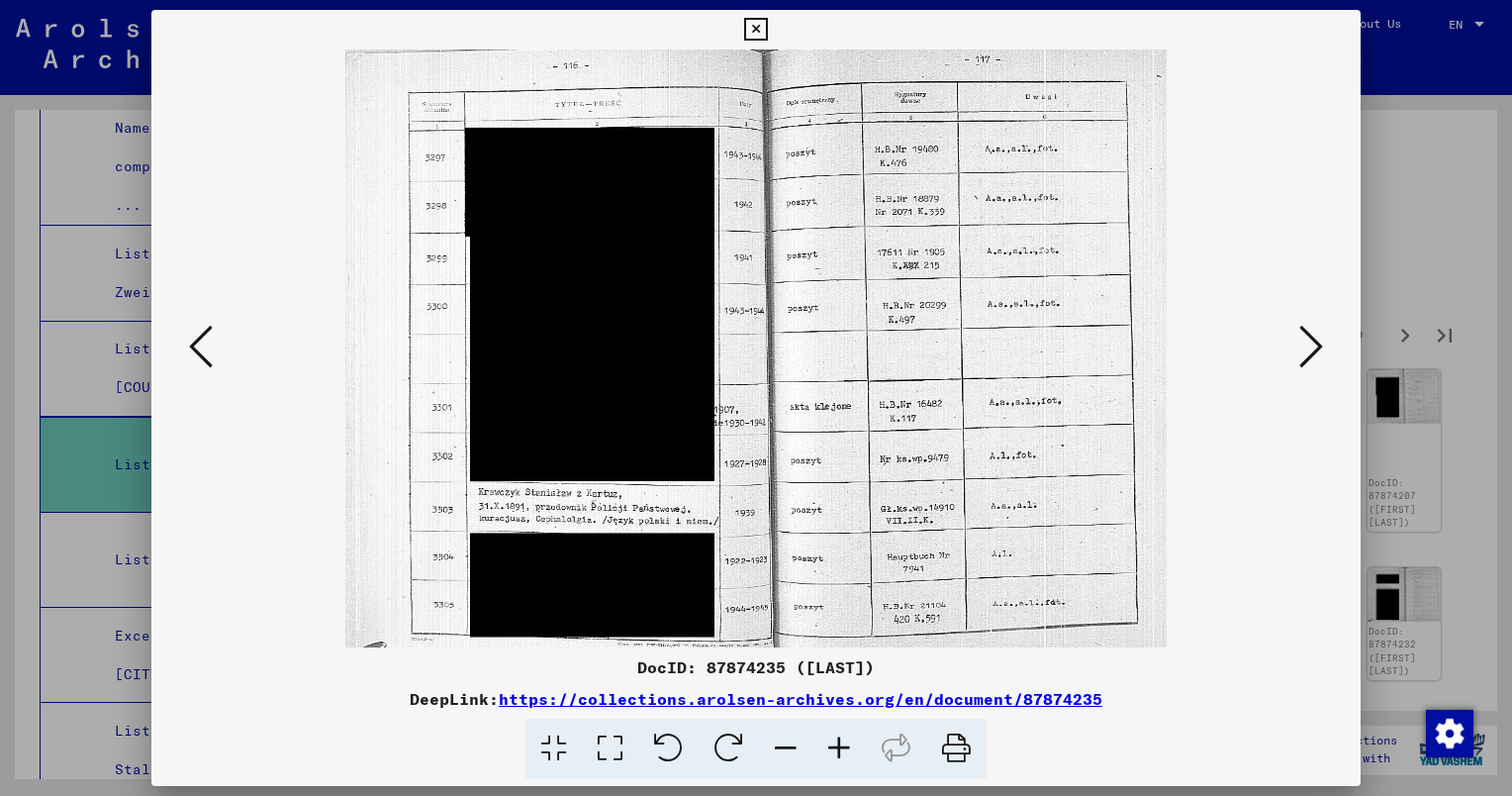 click at bounding box center (1311, 347) 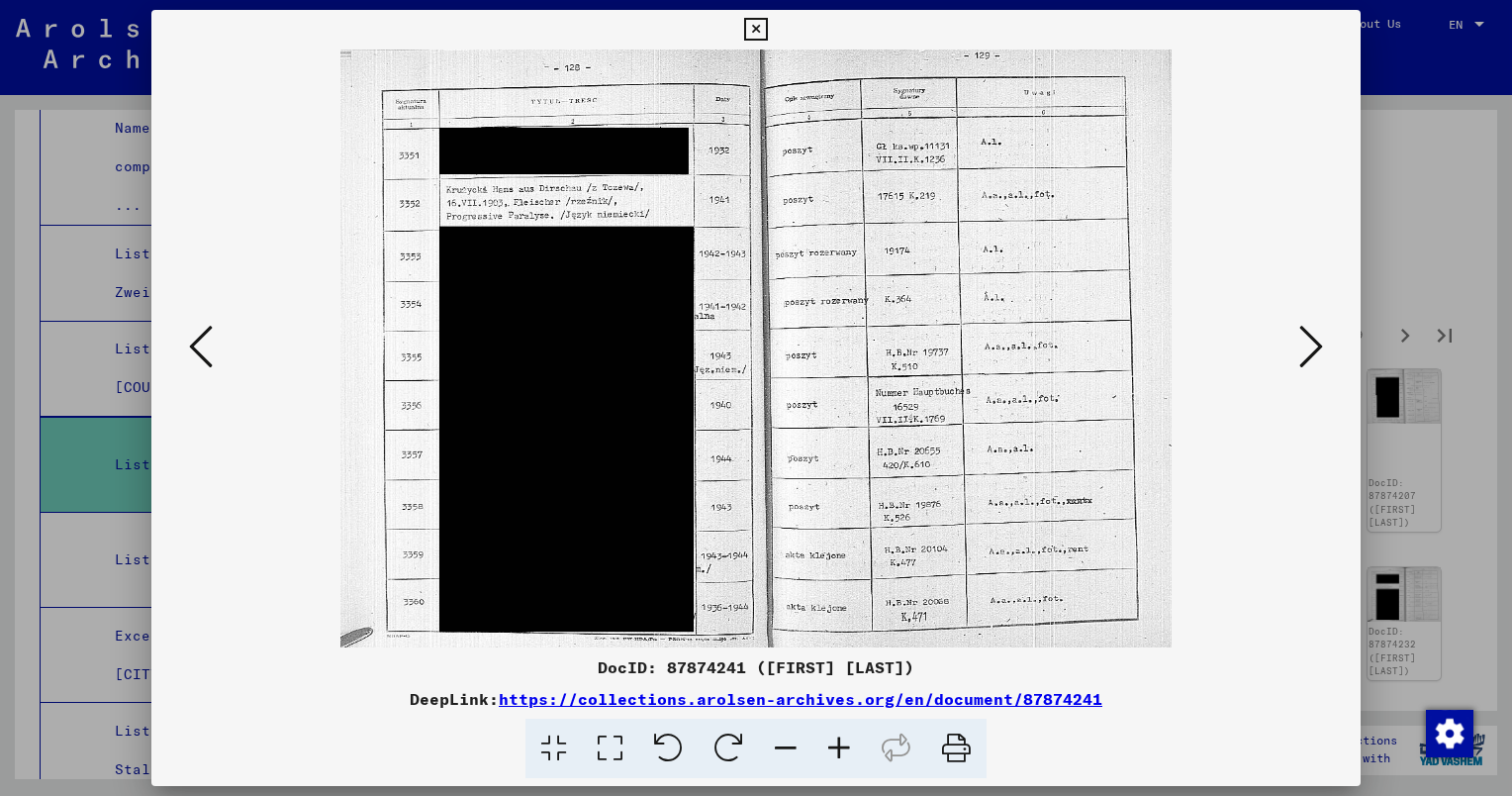 click at bounding box center [1311, 347] 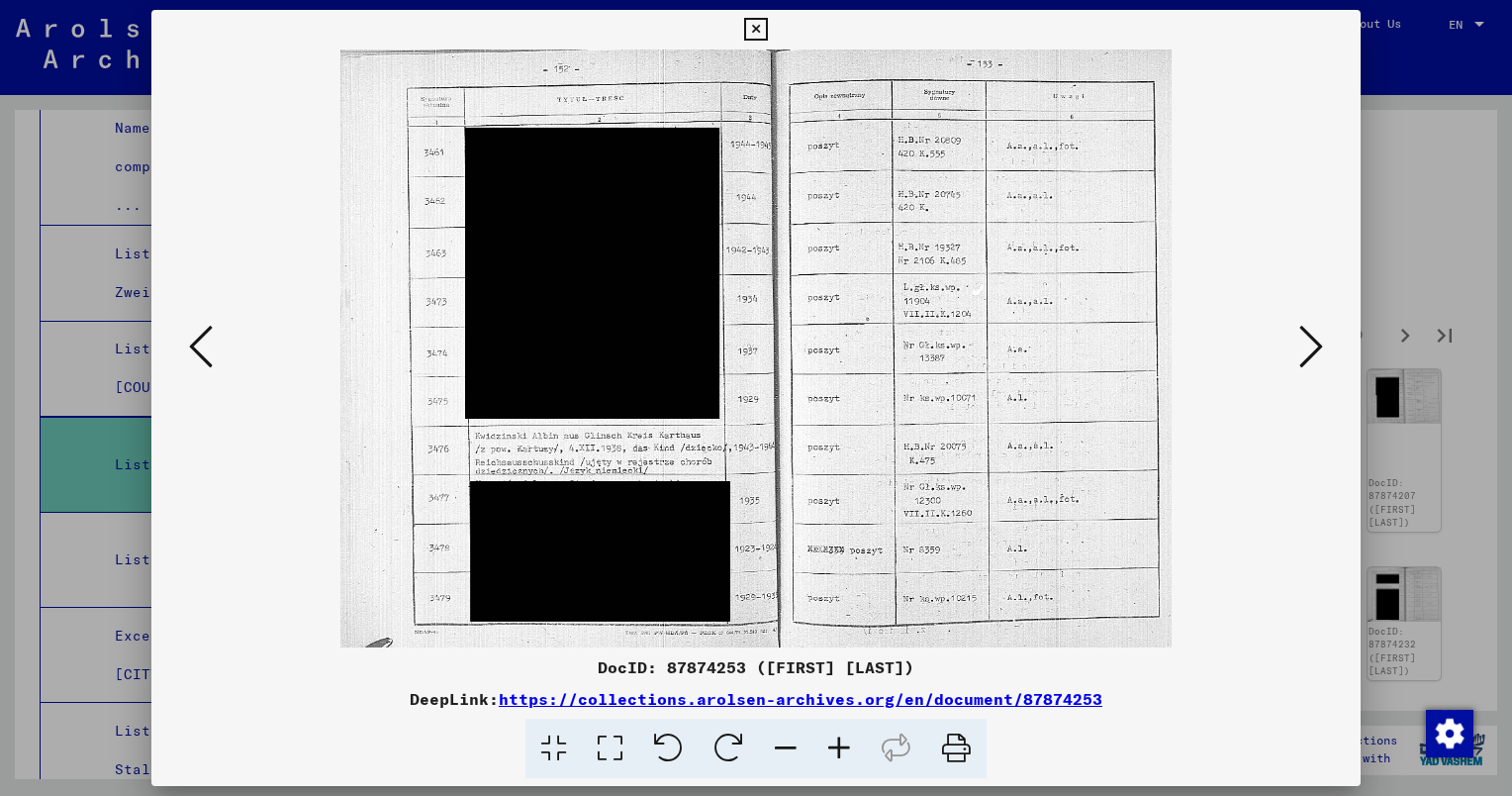 click at bounding box center (1311, 347) 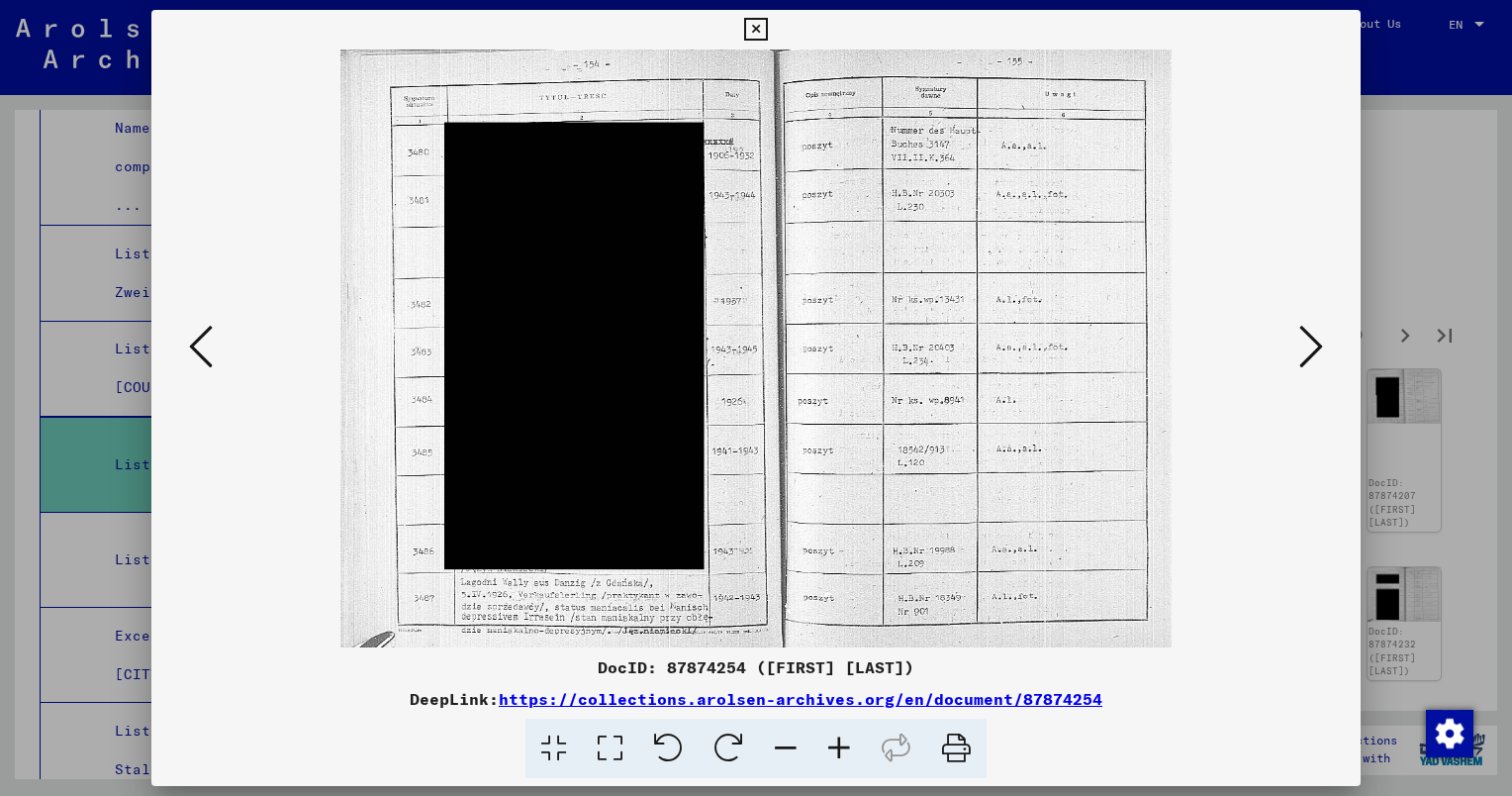 click at bounding box center (1311, 347) 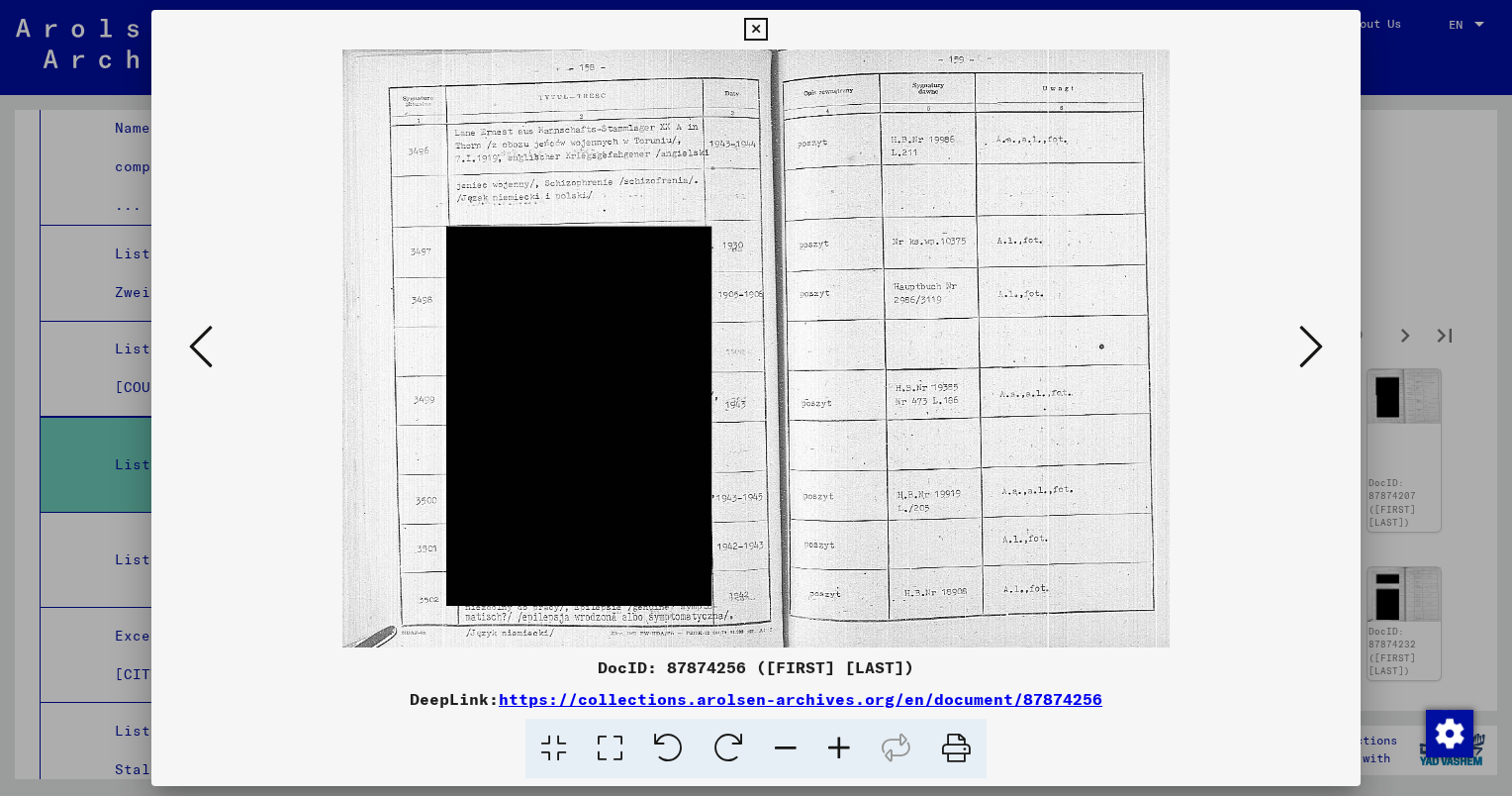 click at bounding box center (1311, 347) 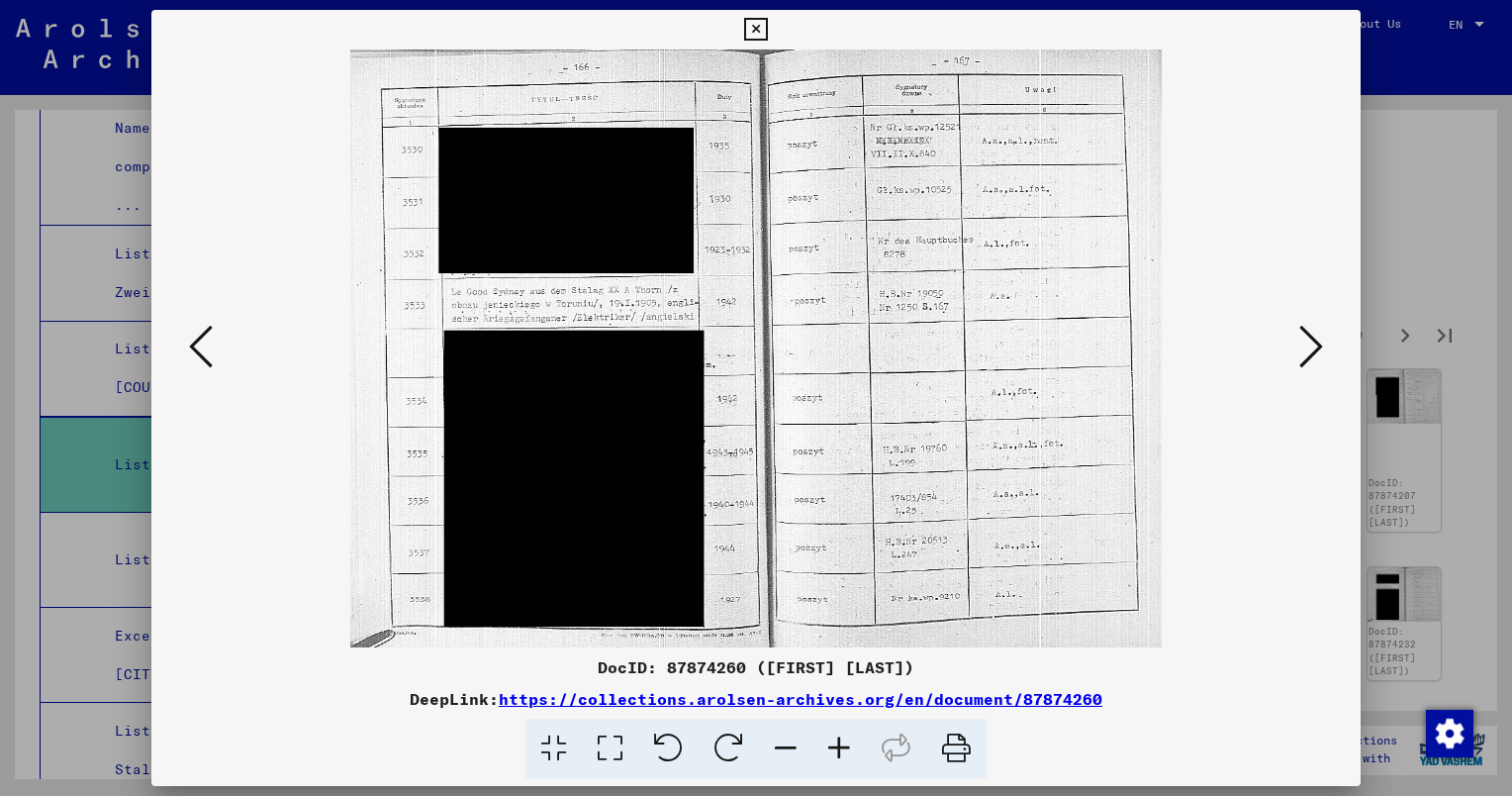 click at bounding box center [1311, 348] 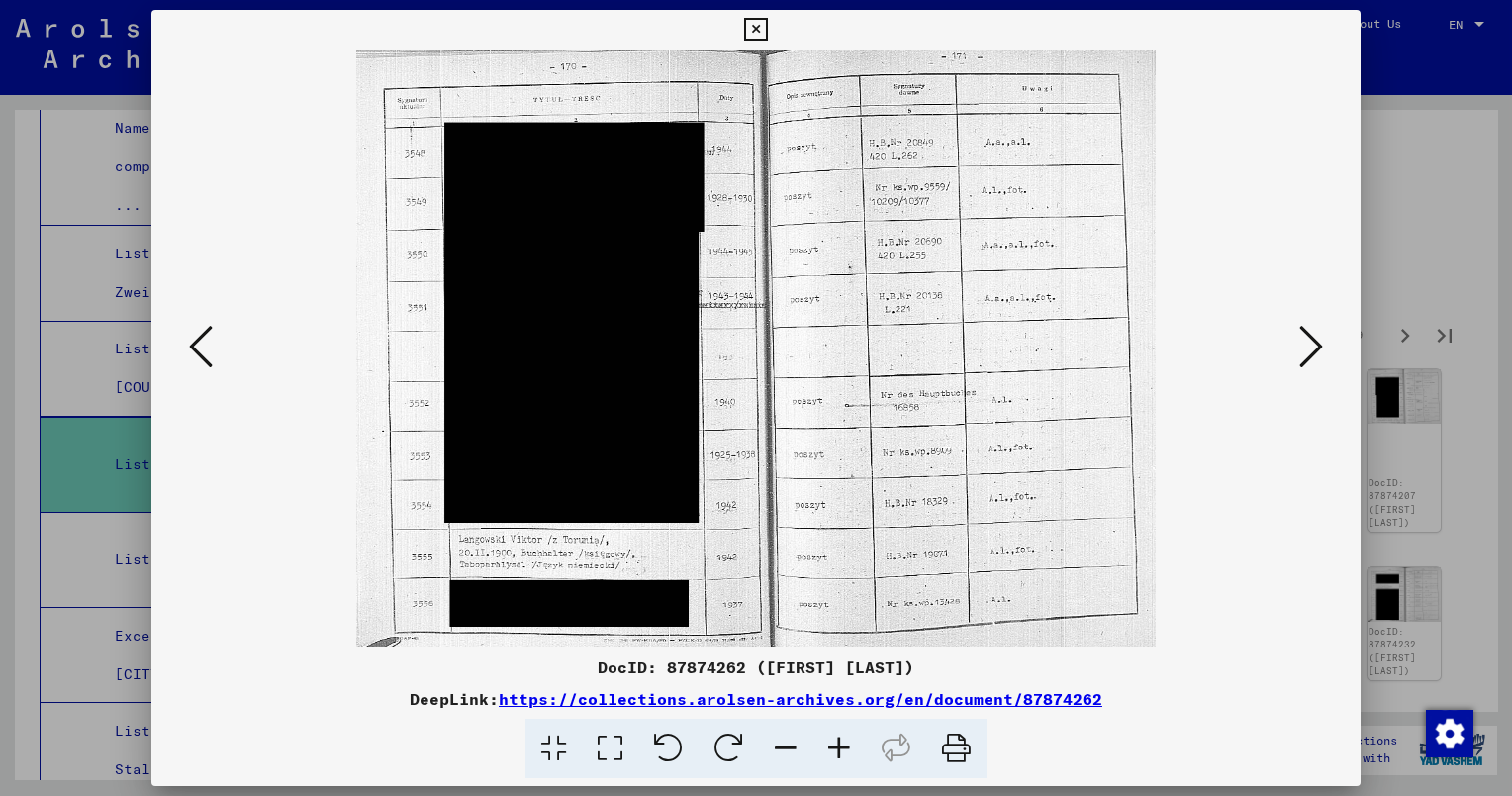 click at bounding box center (755, 30) 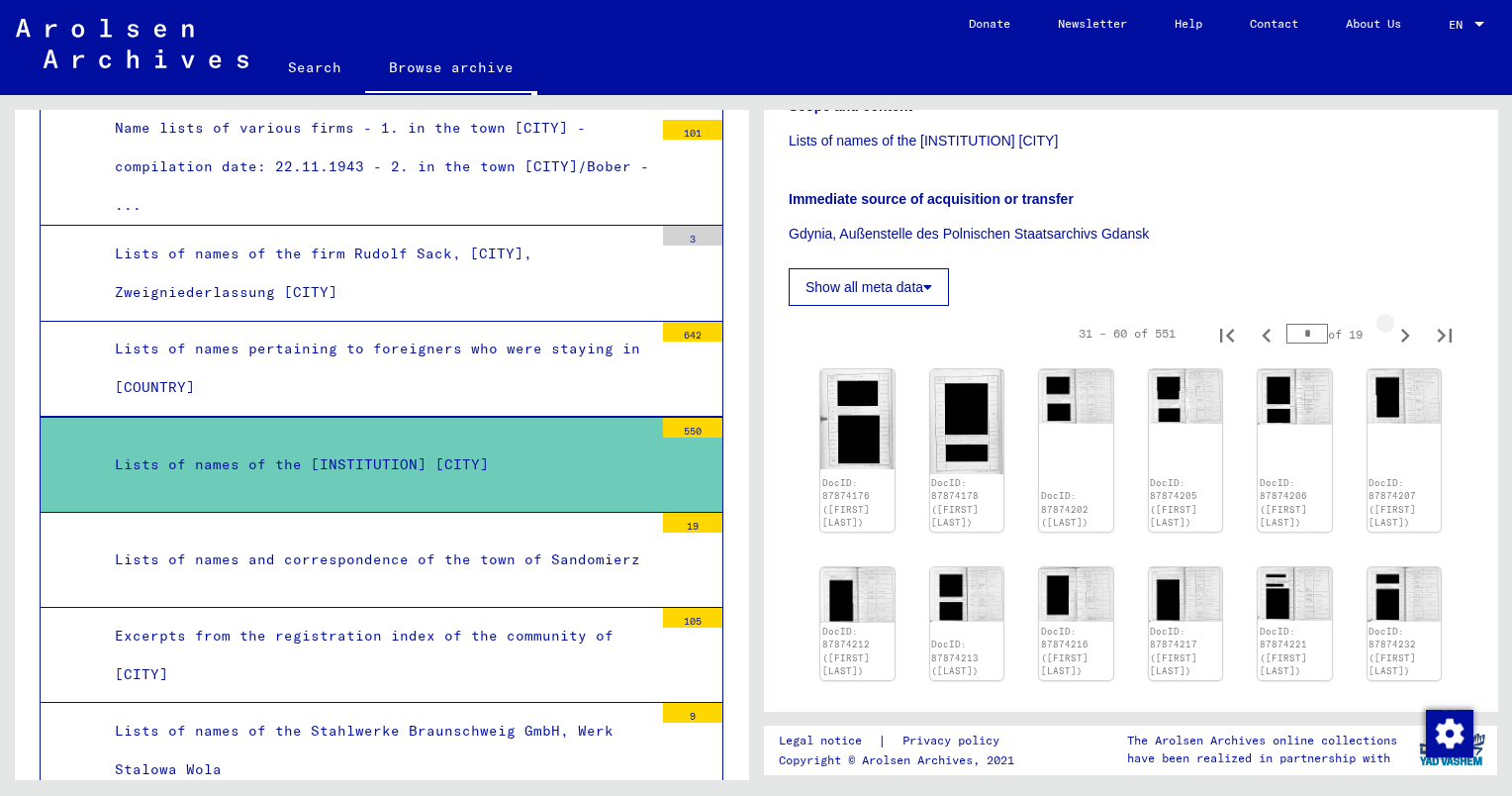 click 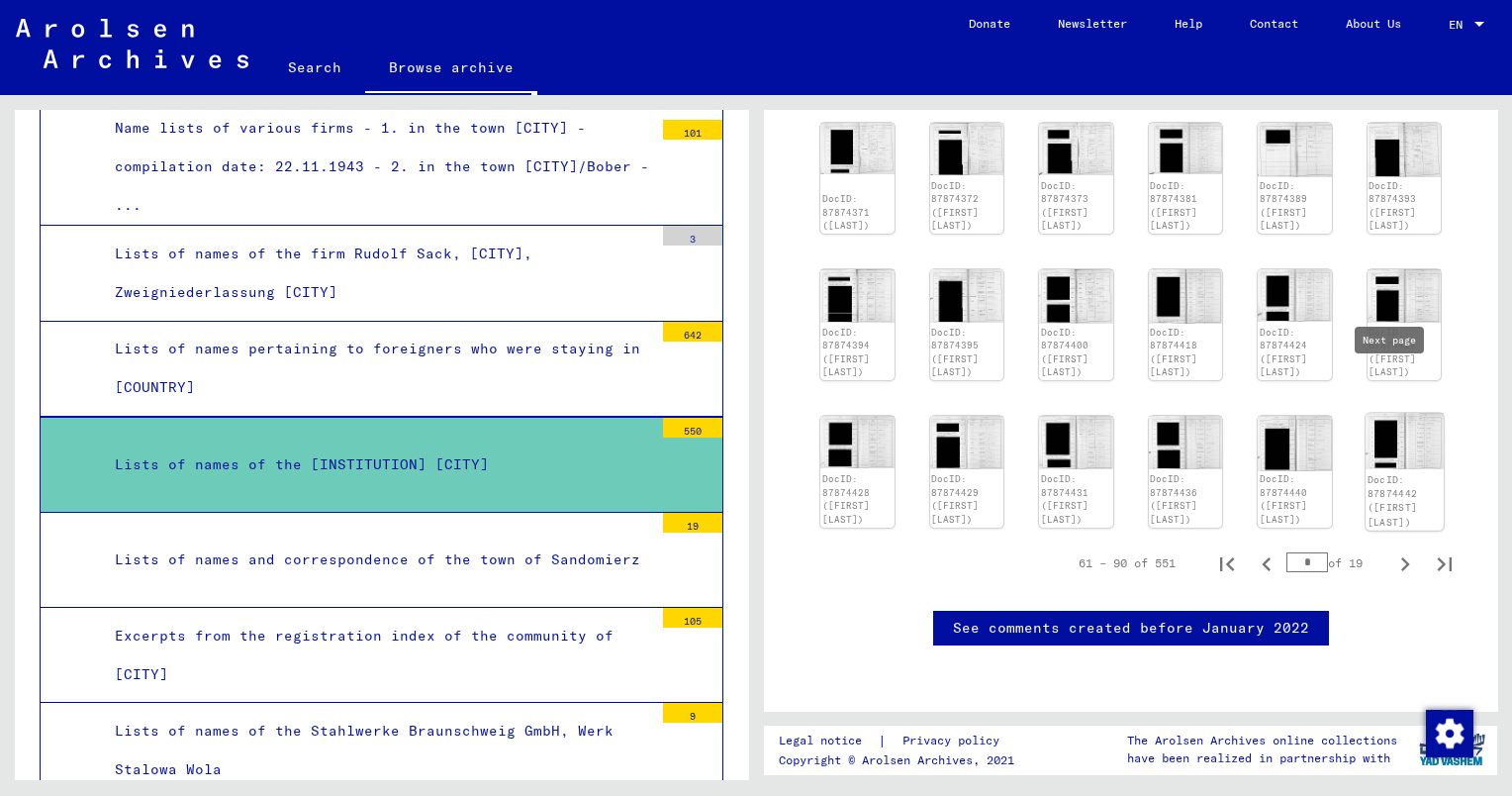 click 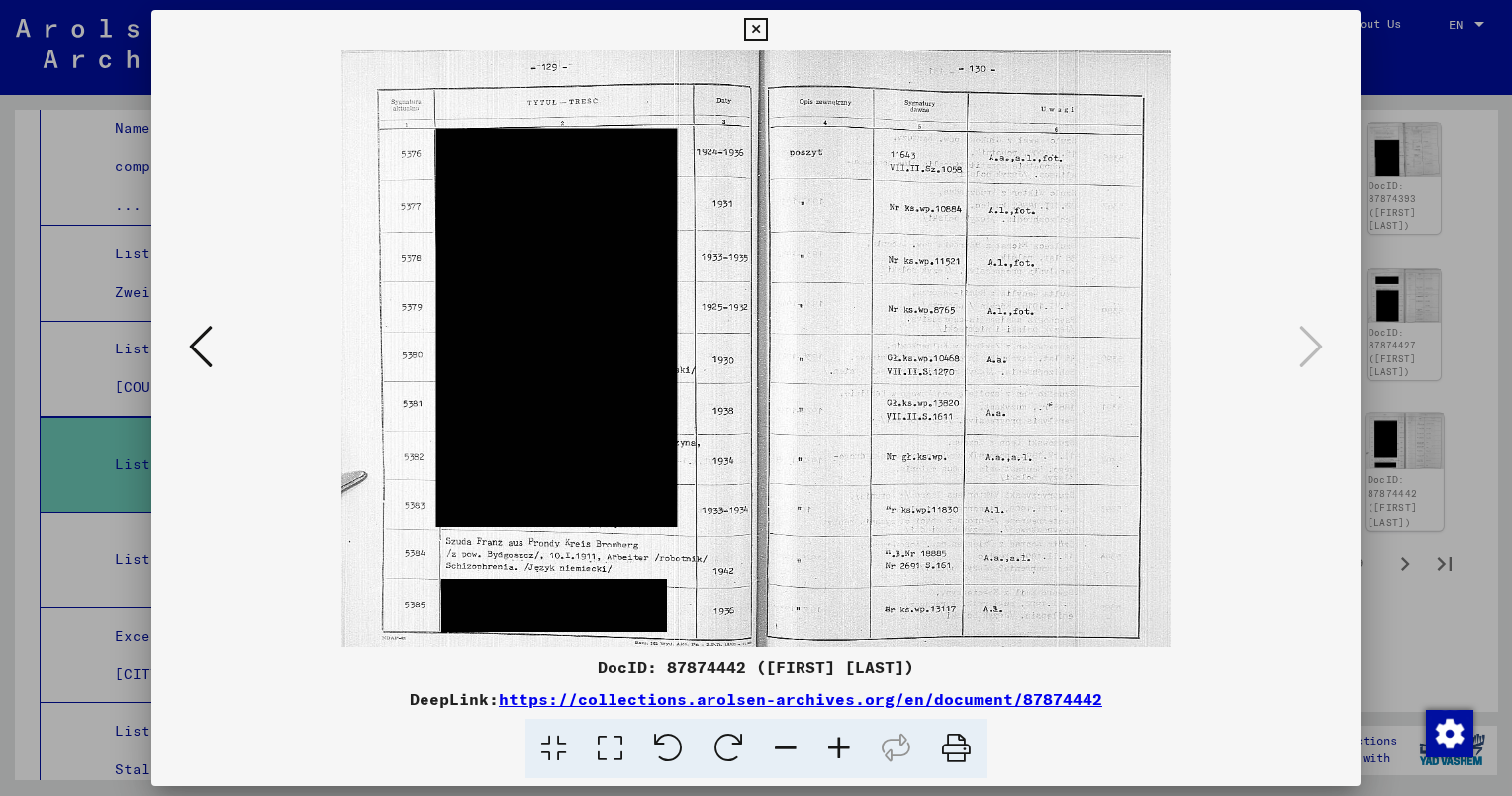 scroll, scrollTop: 997, scrollLeft: 0, axis: vertical 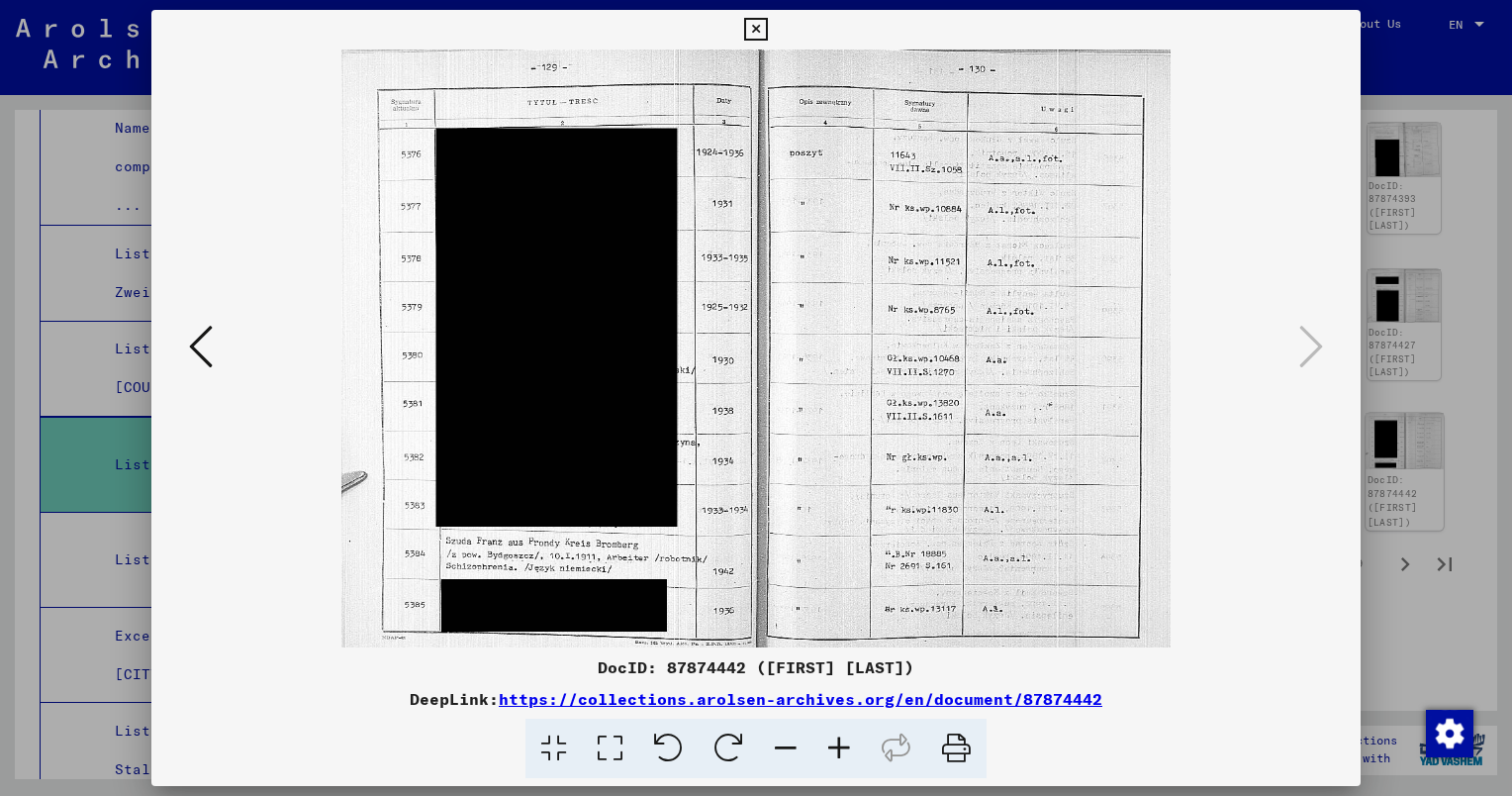 click at bounding box center [755, 30] 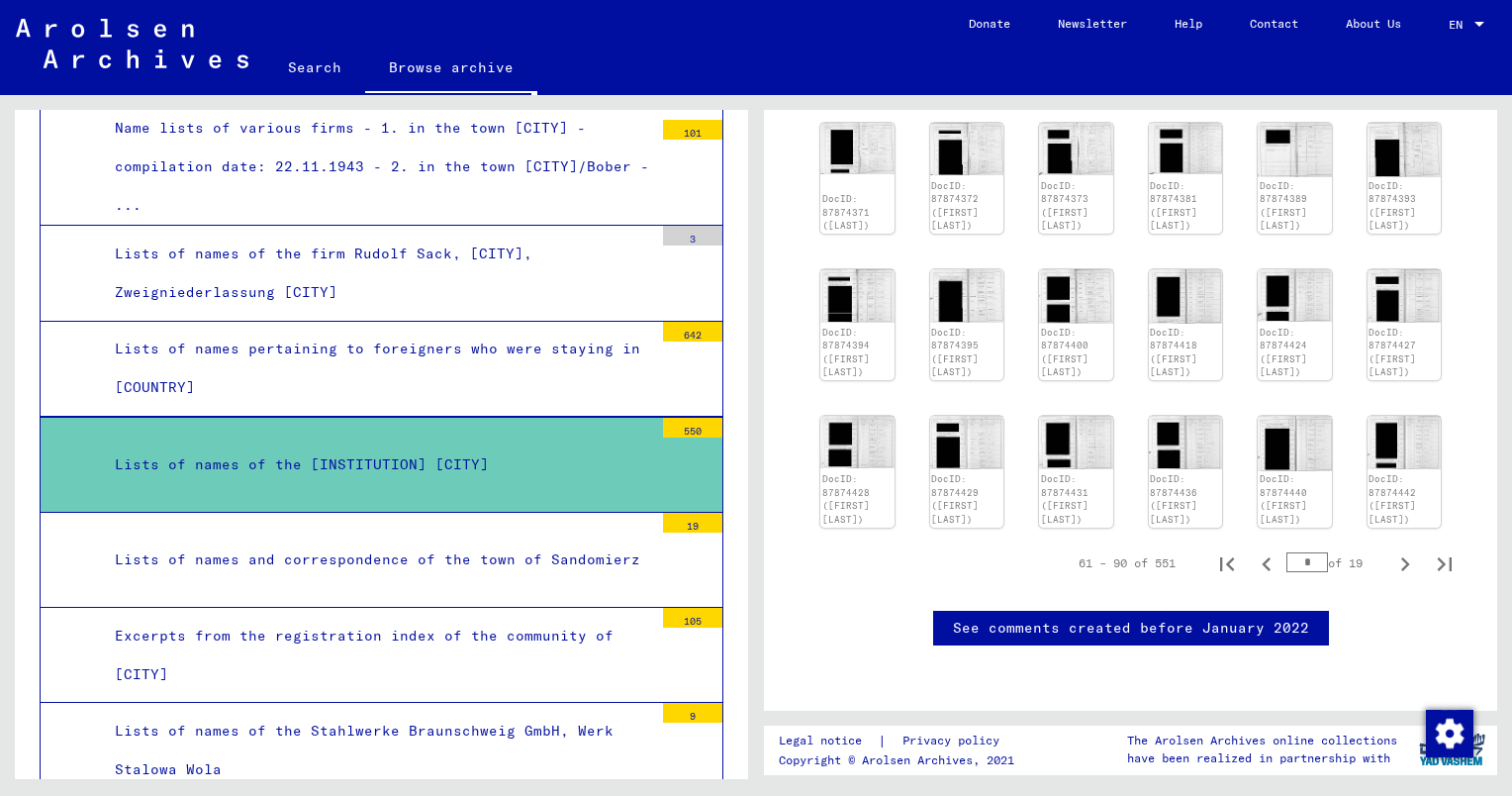 click 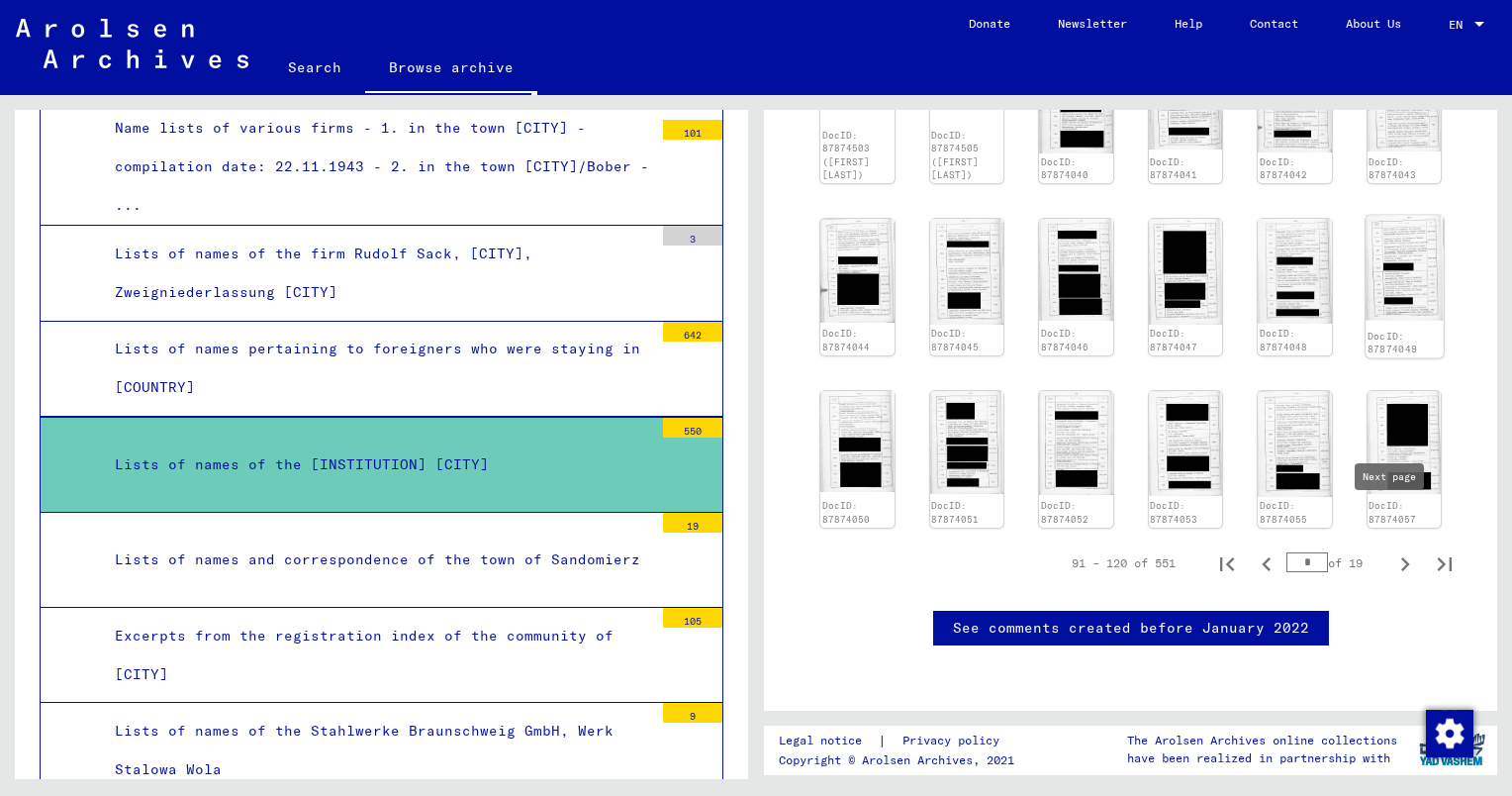click on "DocID: 87874049" 